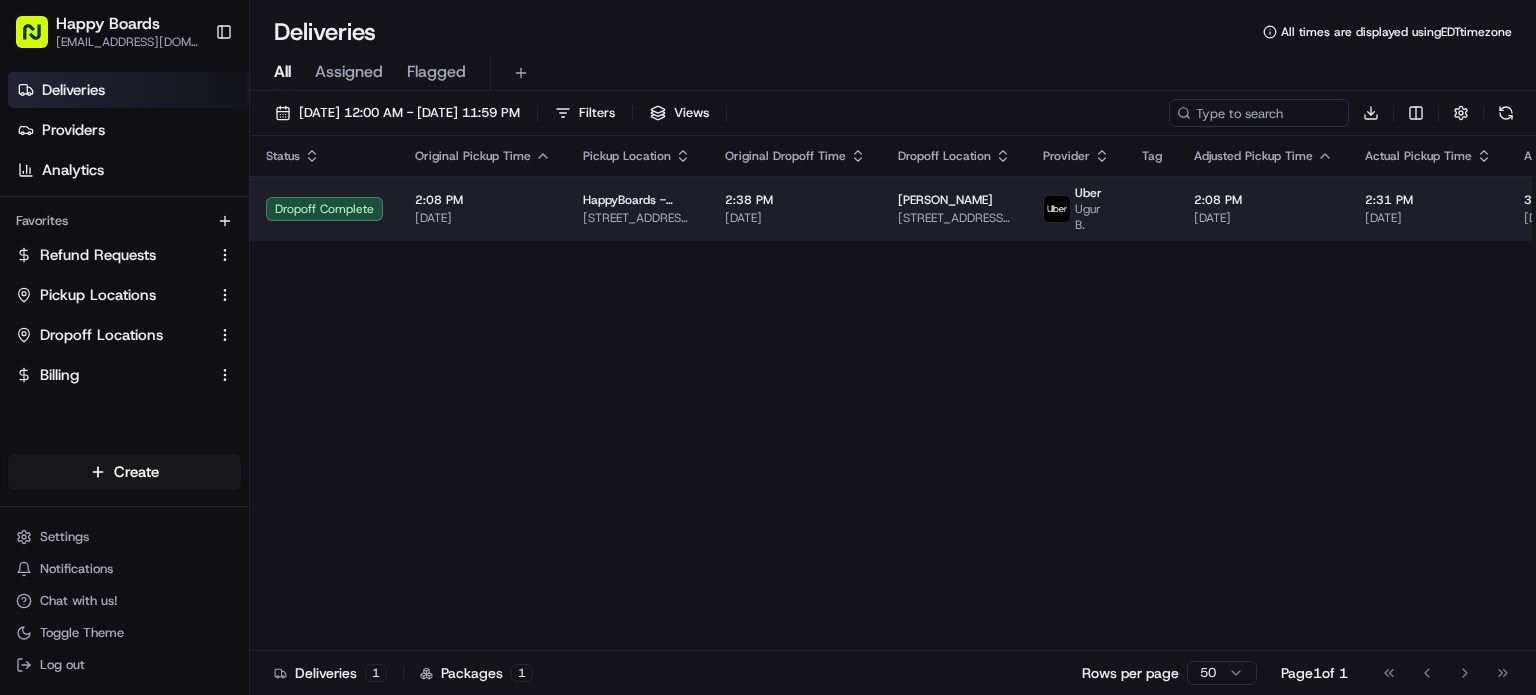scroll, scrollTop: 0, scrollLeft: 0, axis: both 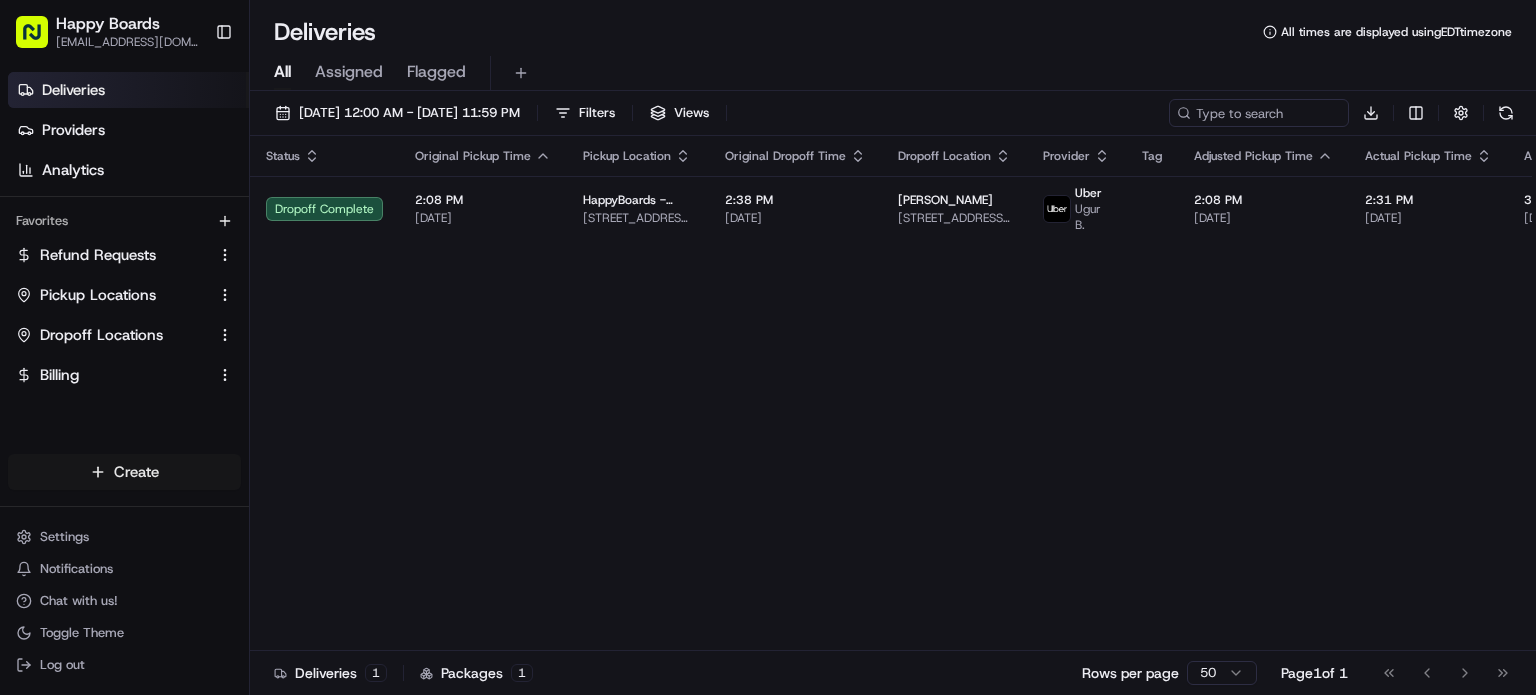 click on "Happy Boards [EMAIL_ADDRESS][DOMAIN_NAME] Toggle Sidebar Deliveries Providers Analytics Favorites Refund Requests Pickup Locations Dropoff Locations Billing Main Menu Members & Organization Organization Users Roles Preferences Customization Tracking Orchestration Automations Dispatch Strategy Locations Pickup Locations Dropoff Locations Billing Billing Refund Requests Integrations Notification Triggers Webhooks API Keys Request Logs Create Settings Notifications Chat with us! Toggle Theme Log out Deliveries All times are displayed using  EDT  timezone All Assigned Flagged [DATE] 12:00 AM - [DATE] 11:59 PM Filters Views Download Status Original Pickup Time Pickup Location Original Dropoff Time Dropoff Location Provider Tag Adjusted Pickup Time Actual Pickup Time Actual Dropoff Time Adjusted Dropoff Time Driving Distance Reference Id Action Dropoff Complete 2:08 PM [DATE] HappyBoards - Midtown New [STREET_ADDRESS][US_STATE] 2:38 PM [DATE] [PERSON_NAME] Uber Ugur B. 2:08 PM [DATE] 4 mi" at bounding box center (768, 347) 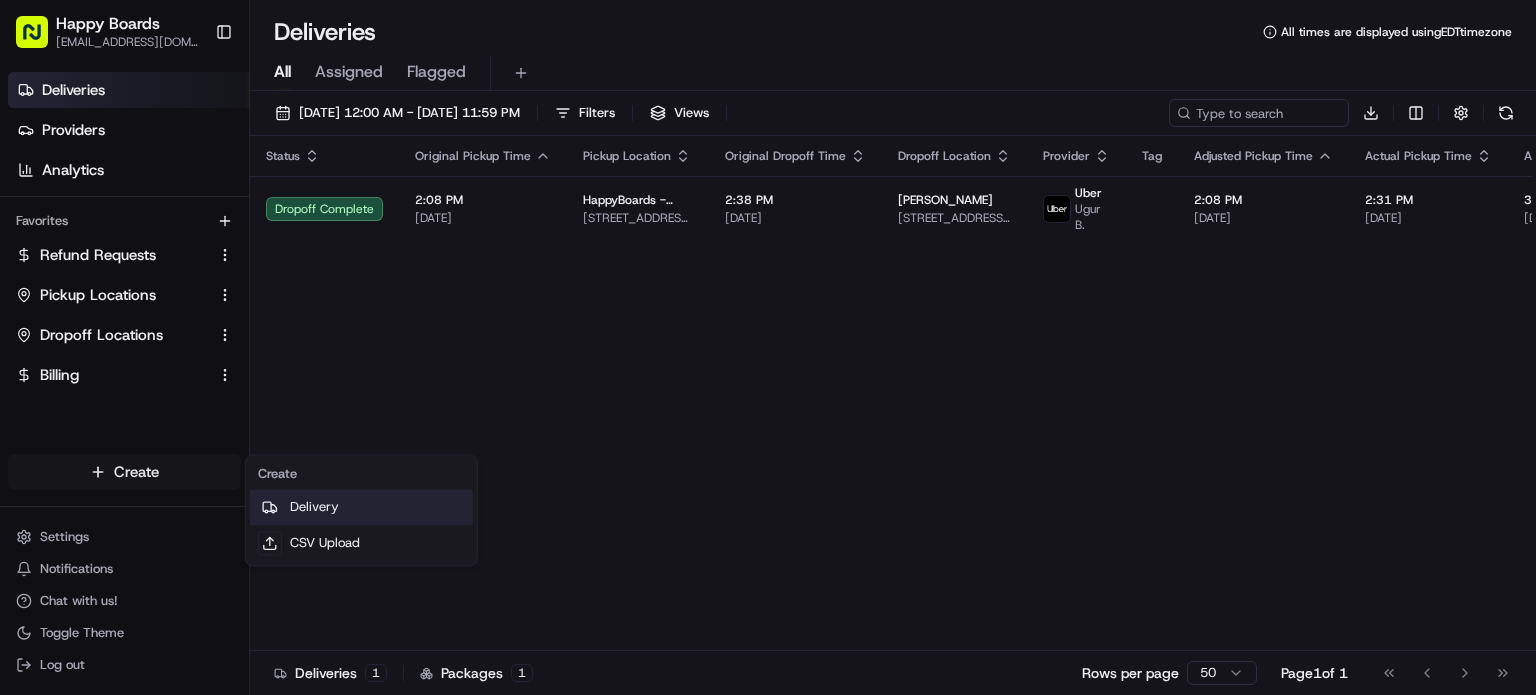 click on "Delivery" at bounding box center [361, 507] 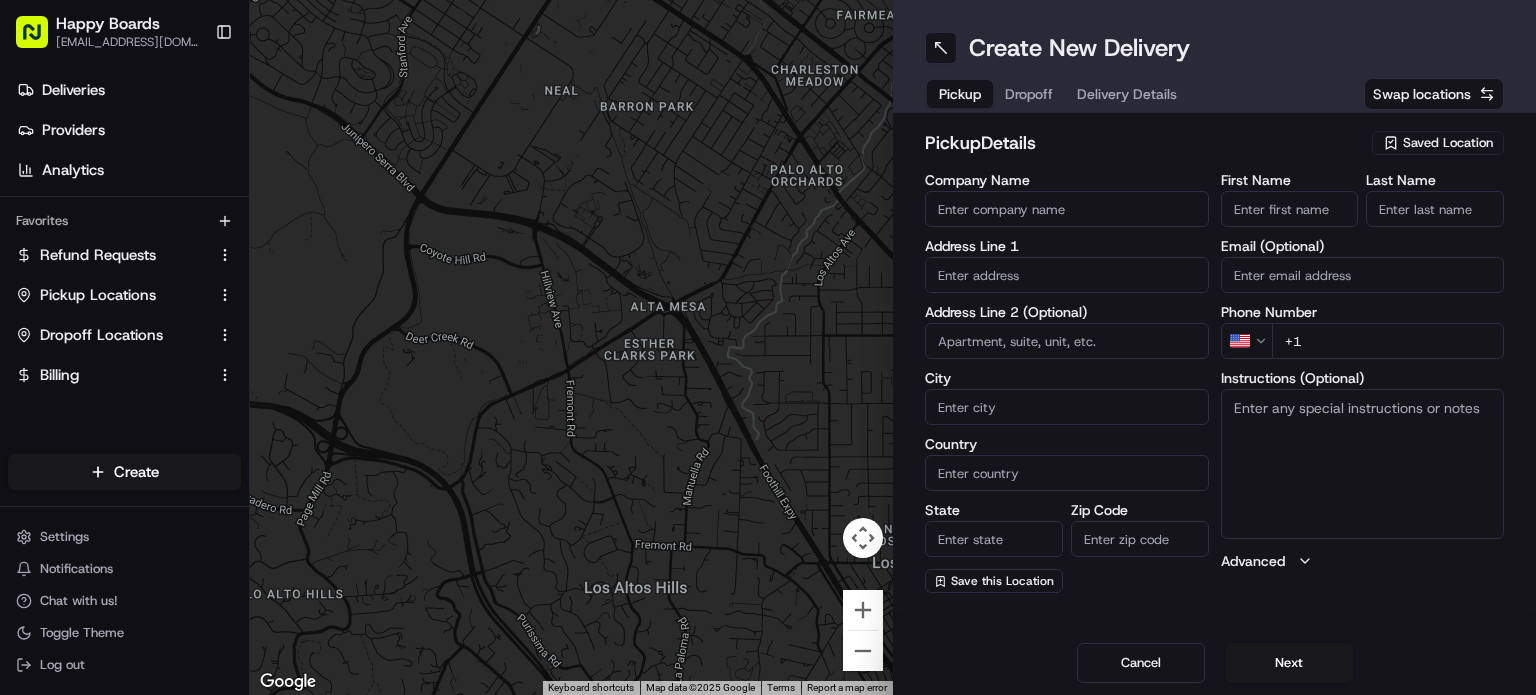 click on "Saved Location" at bounding box center [1448, 143] 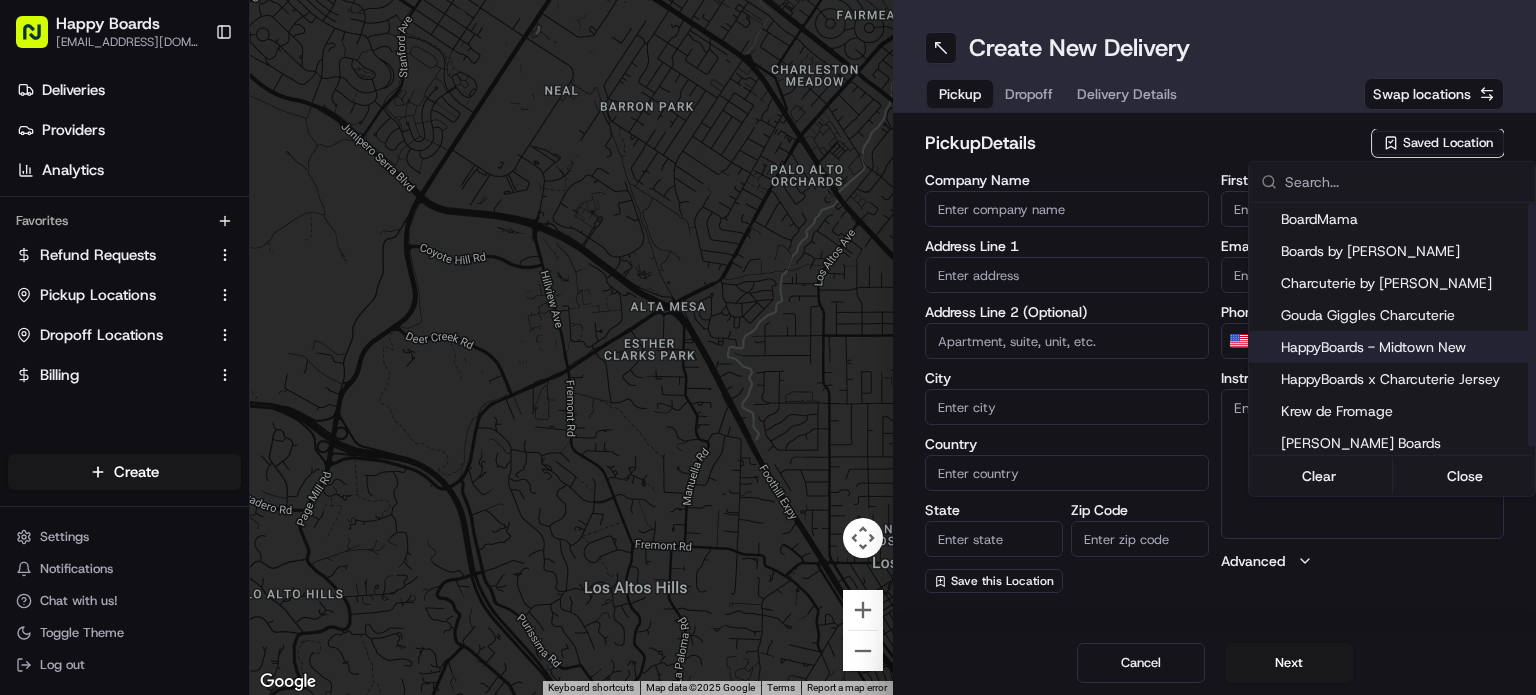 click on "HappyBoards - Midtown New" at bounding box center [1392, 347] 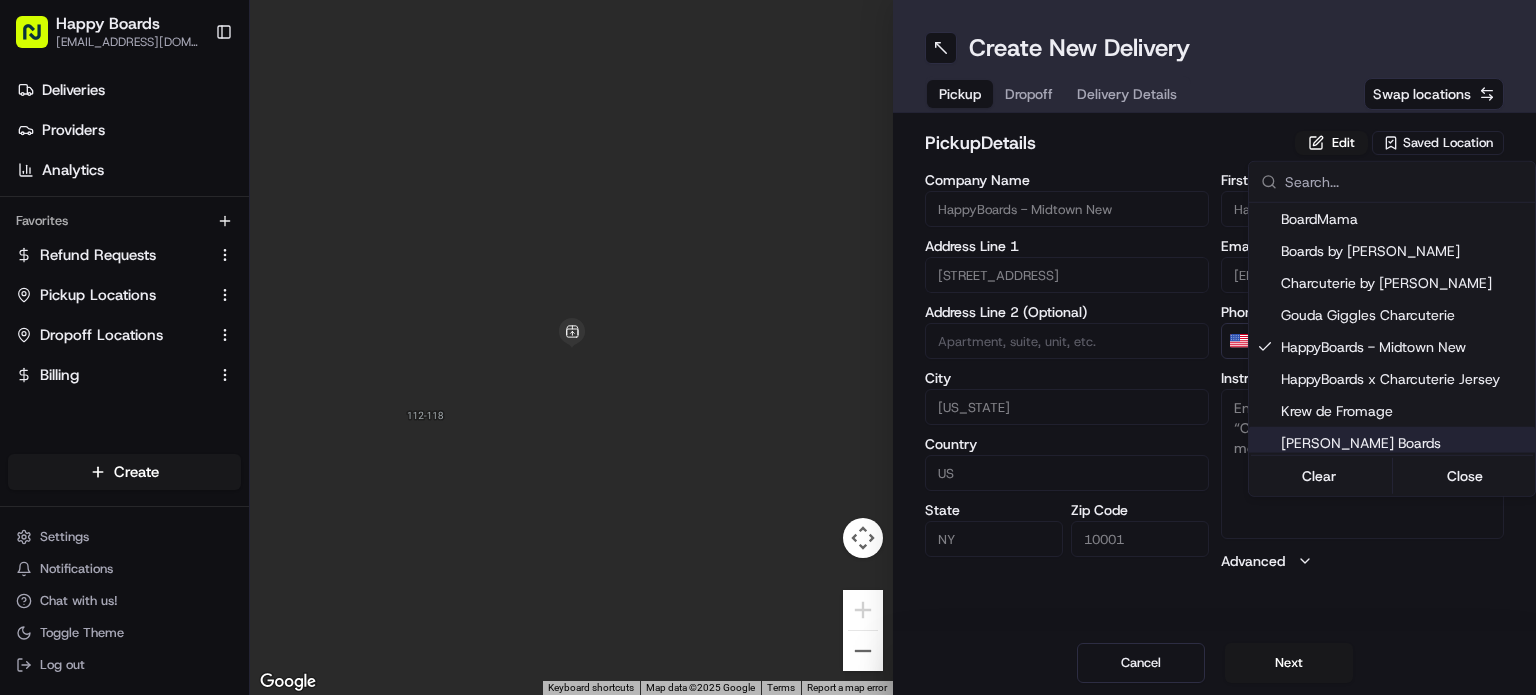 click on "Happy Boards [EMAIL_ADDRESS][DOMAIN_NAME] Toggle Sidebar Deliveries Providers Analytics Favorites Refund Requests Pickup Locations Dropoff Locations Billing Main Menu Members & Organization Organization Users Roles Preferences Customization Tracking Orchestration Automations Dispatch Strategy Locations Pickup Locations Dropoff Locations Billing Billing Refund Requests Integrations Notification Triggers Webhooks API Keys Request Logs Create Settings Notifications Chat with us! Toggle Theme Log out ← Move left → Move right ↑ Move up ↓ Move down + Zoom in - Zoom out Home Jump left by 75% End Jump right by 75% Page Up Jump up by 75% Page Down Jump down by 75% Keyboard shortcuts Map Data Map data ©2025 Google Map data ©2025 Google 2 m  Click to toggle between metric and imperial units Terms Report a map error Create New Delivery Pickup Dropoff Delivery Details Swap locations pickup  Details  Edit Saved Location Company Name HappyBoards - Midtown New Address Line 1 [STREET_ADDRESS] Address Line 2 (Optional)" at bounding box center (768, 347) 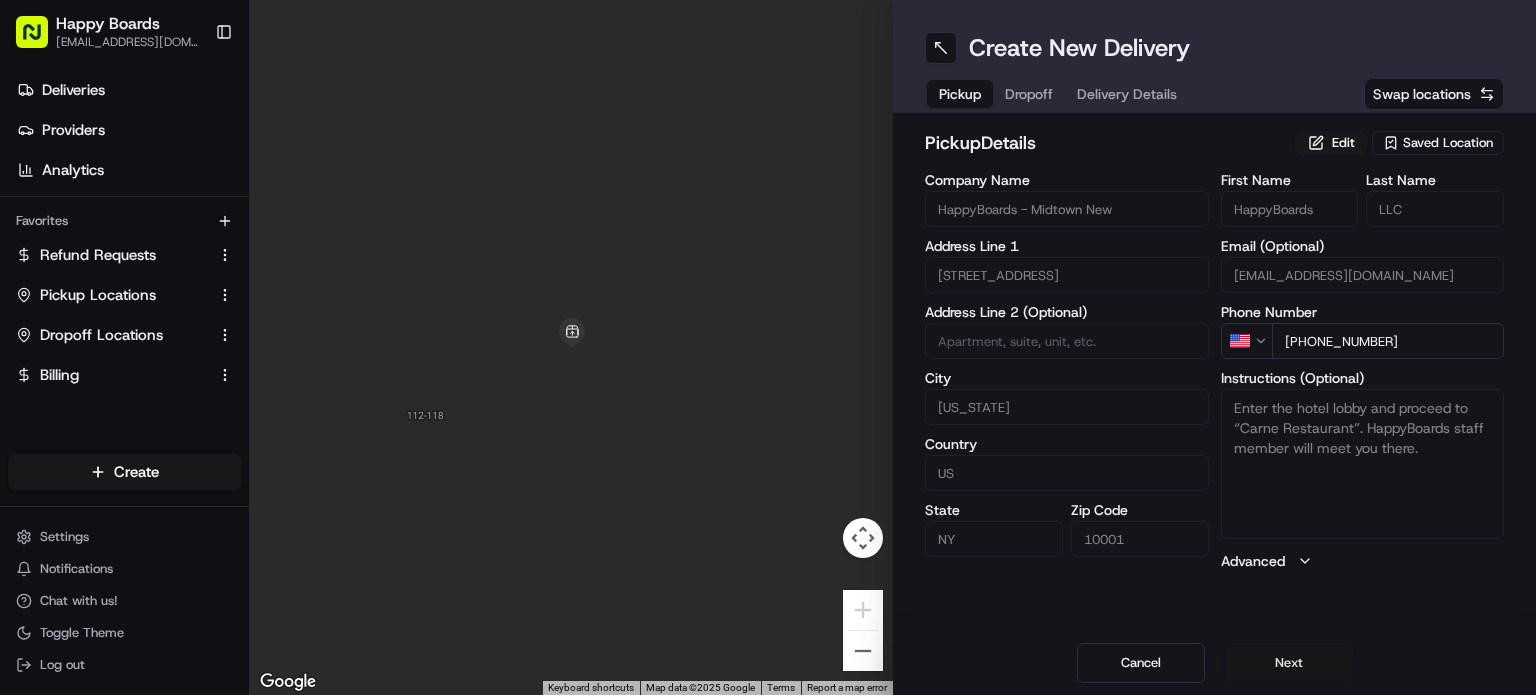 click on "Next" at bounding box center (1289, 663) 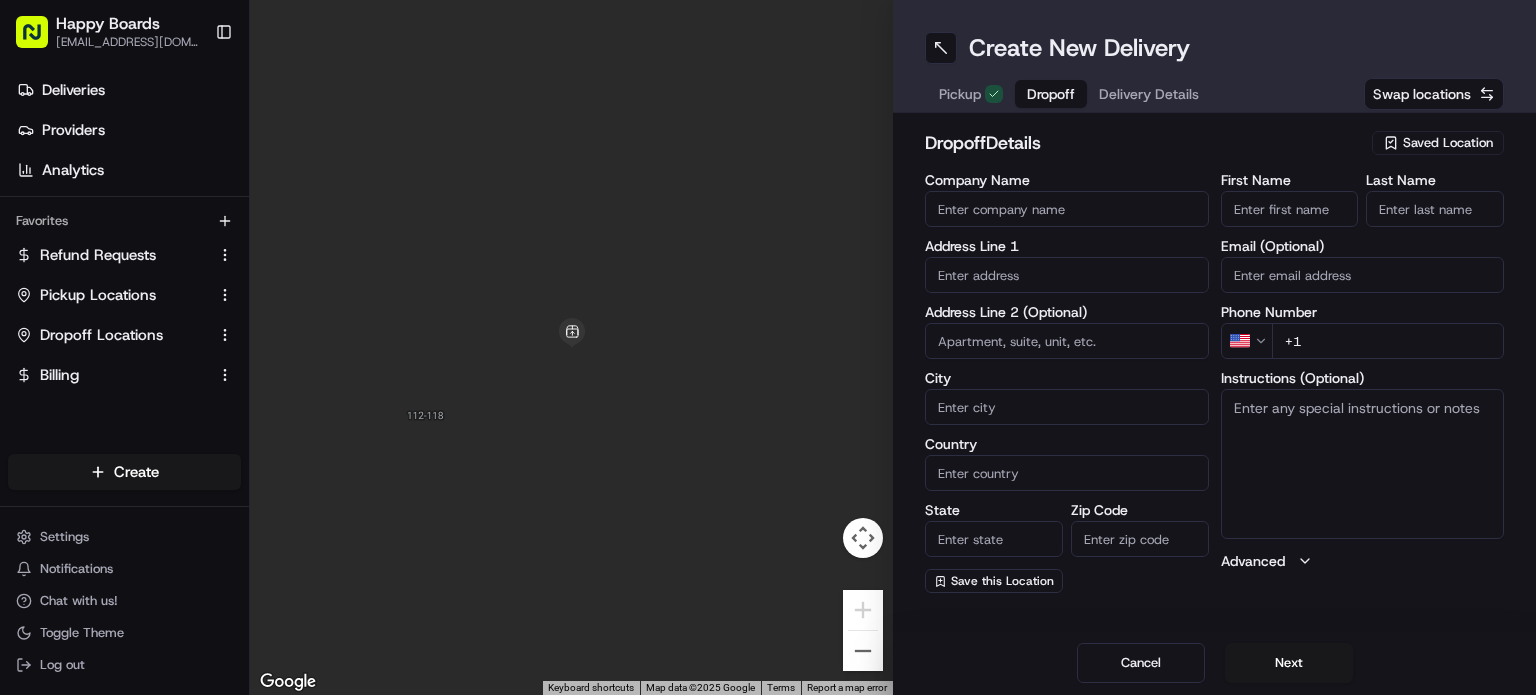 click on "Company Name" at bounding box center (1067, 209) 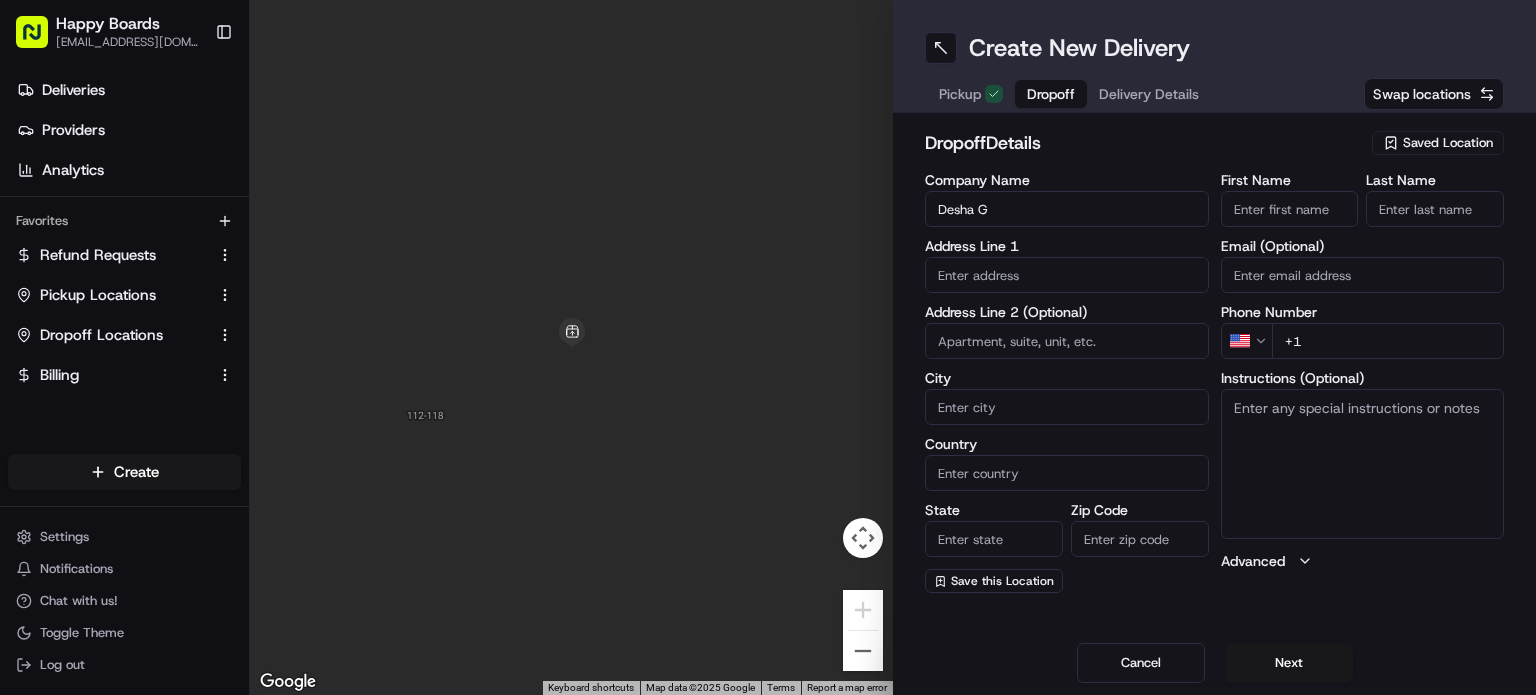 type on "Desha G" 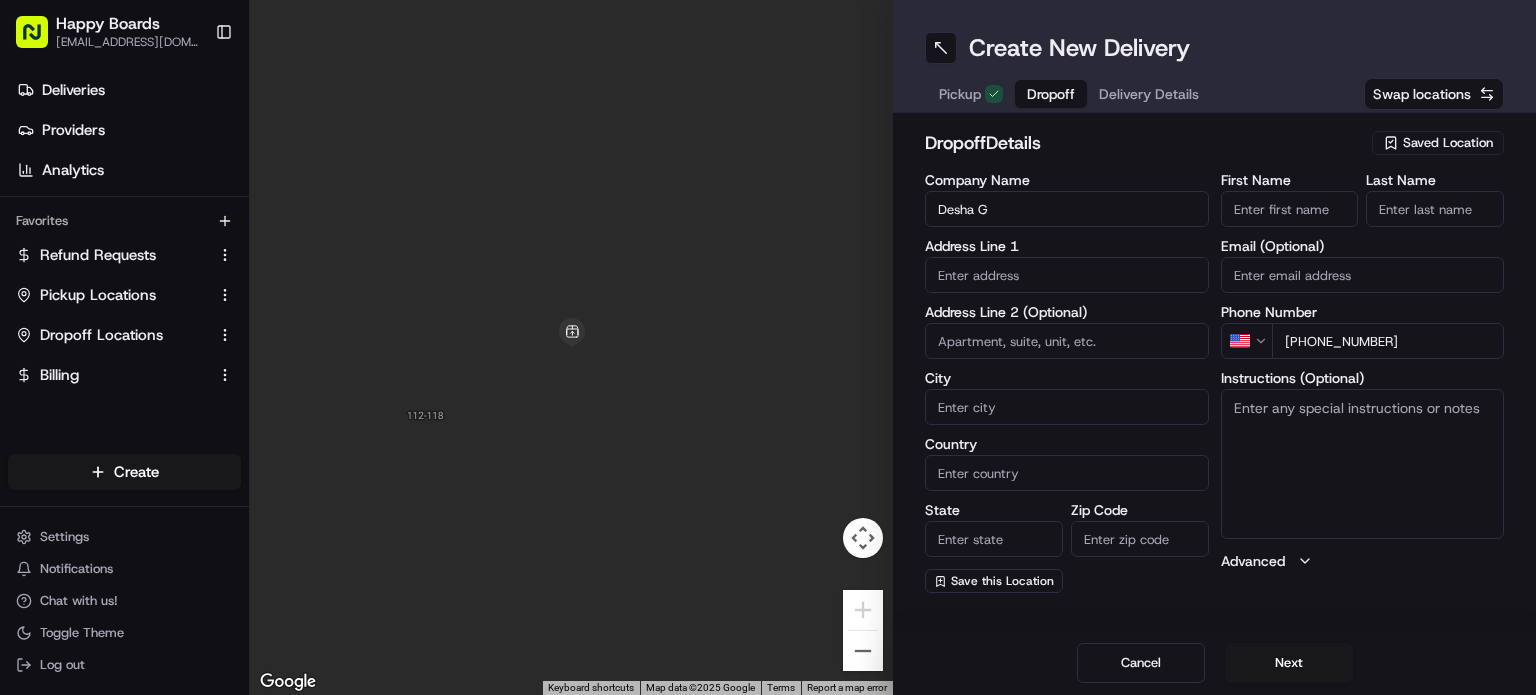 type on "[PHONE_NUMBER]" 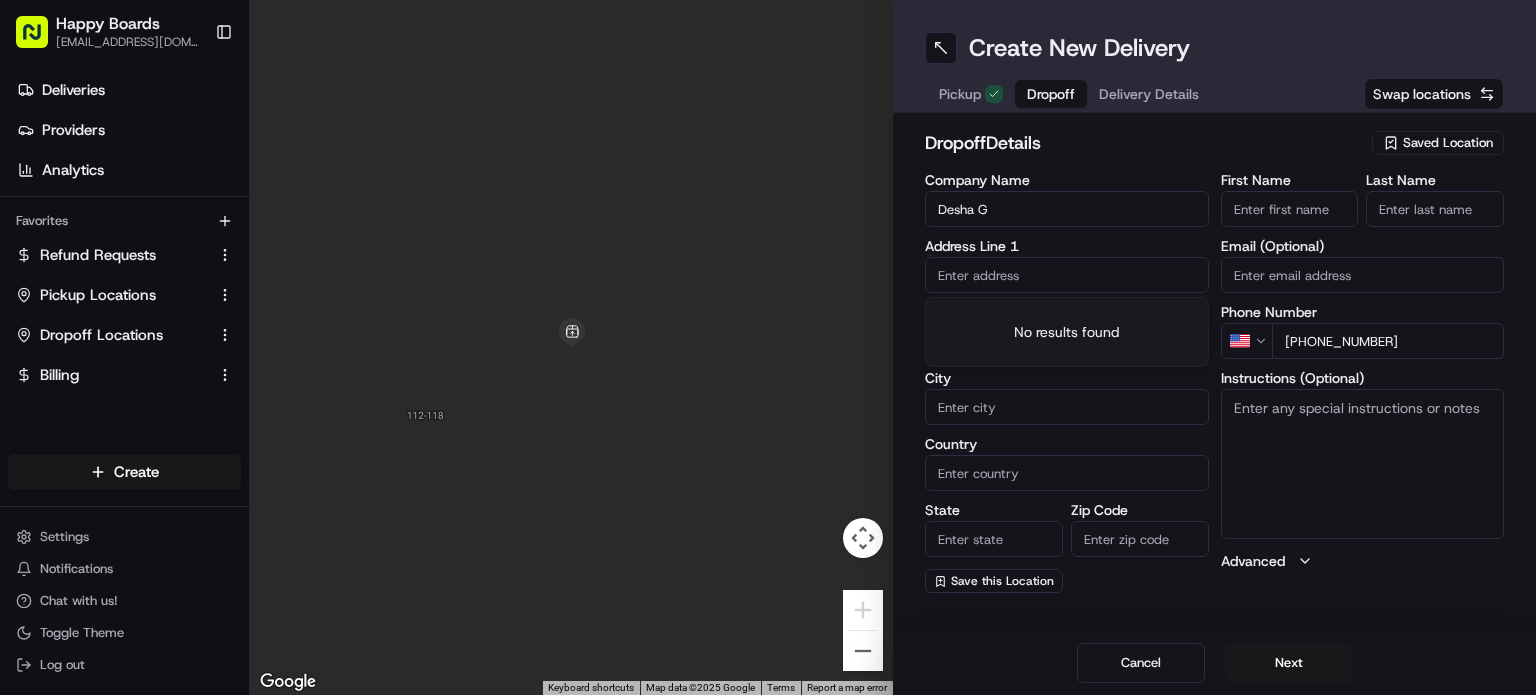 click at bounding box center [1067, 275] 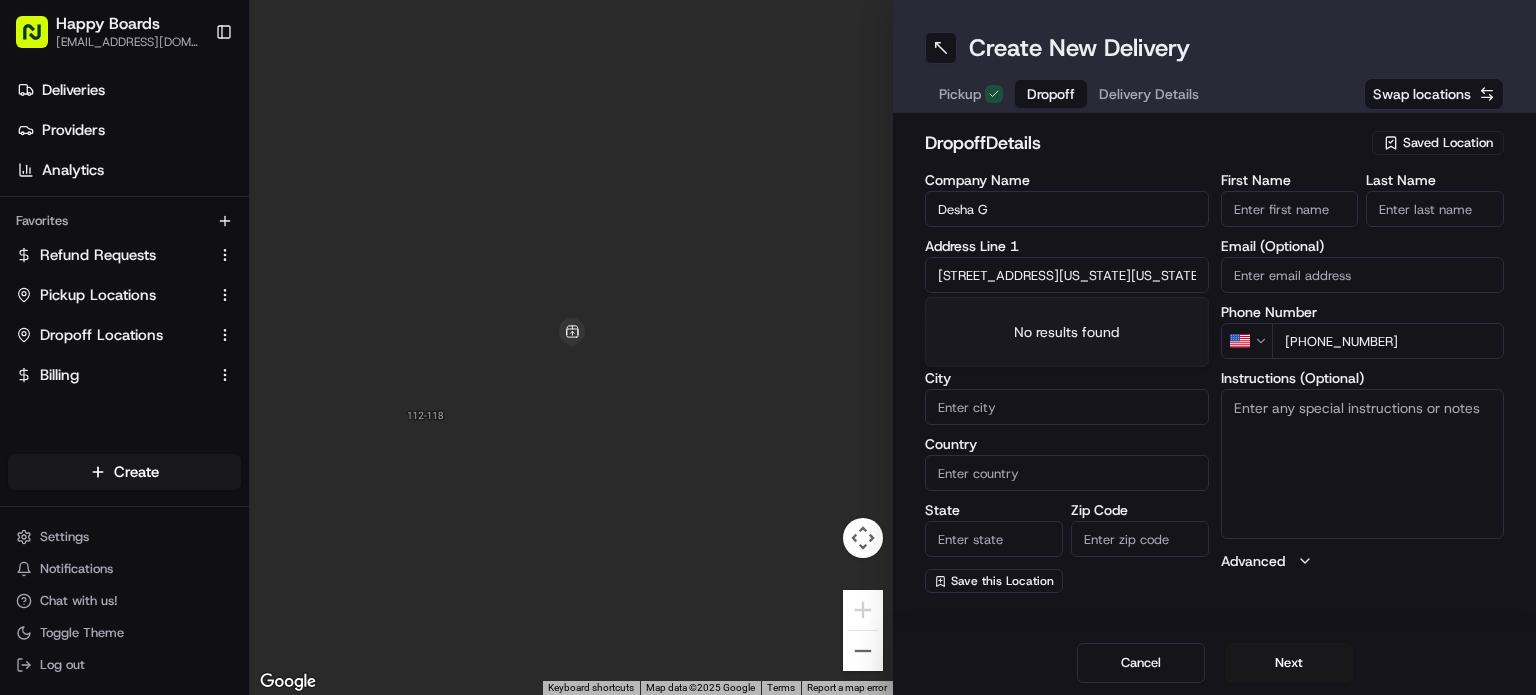 scroll, scrollTop: 0, scrollLeft: 25, axis: horizontal 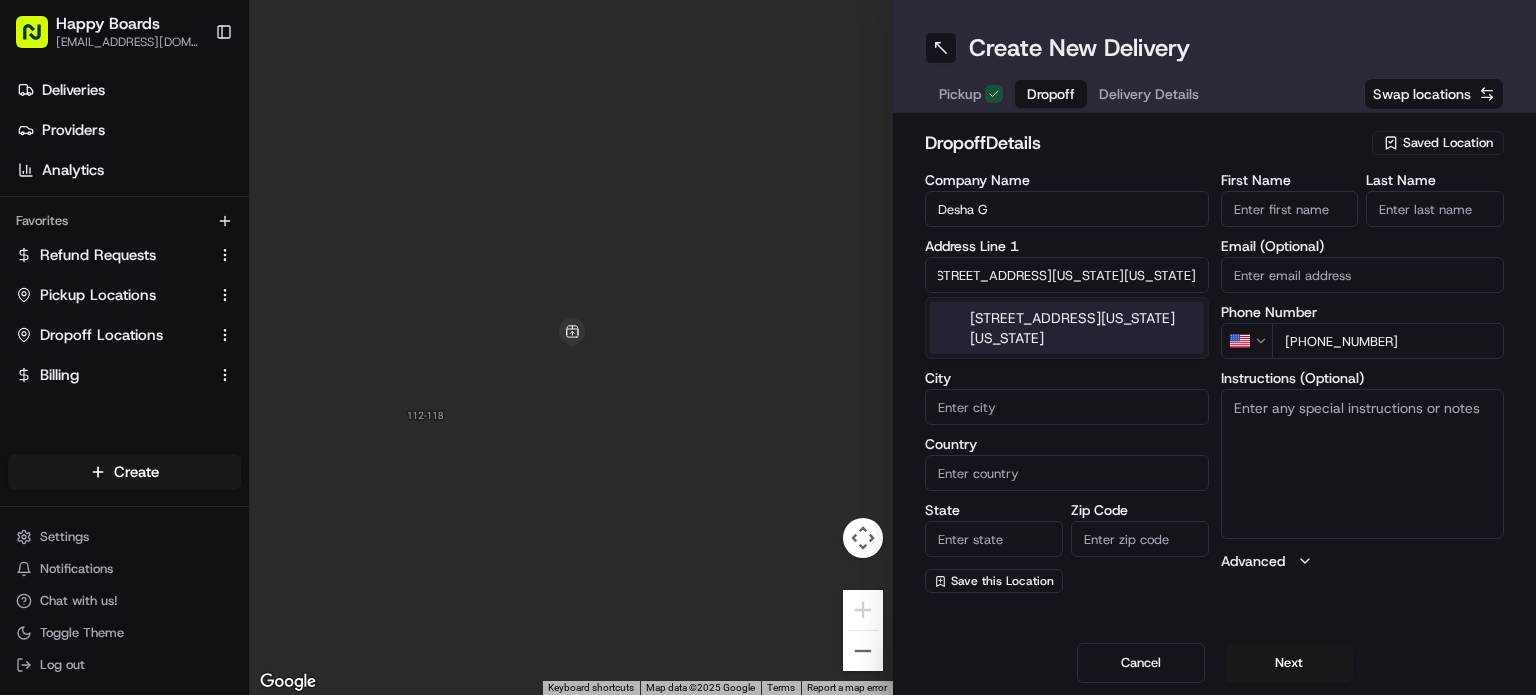 click on "[STREET_ADDRESS][US_STATE][US_STATE]" at bounding box center [1067, 328] 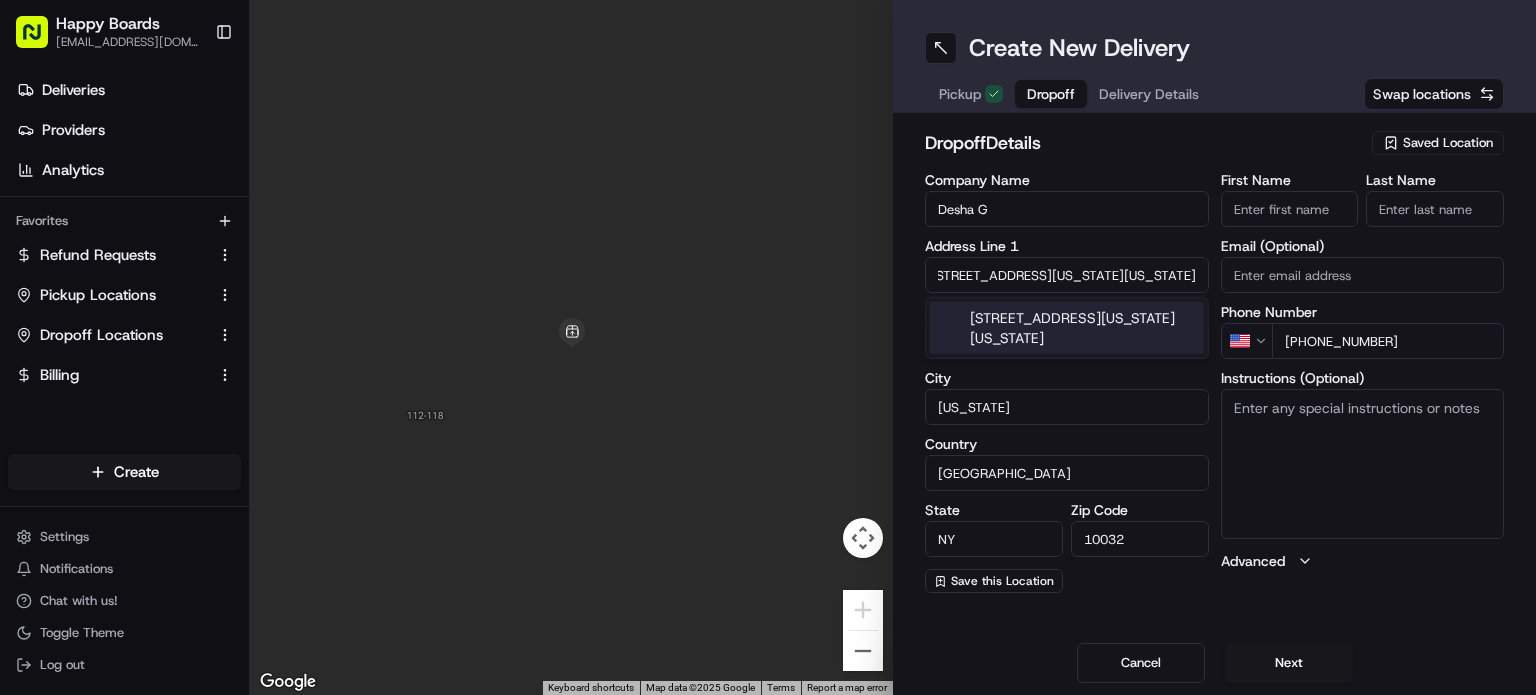 type on "[STREET_ADDRESS][US_STATE]" 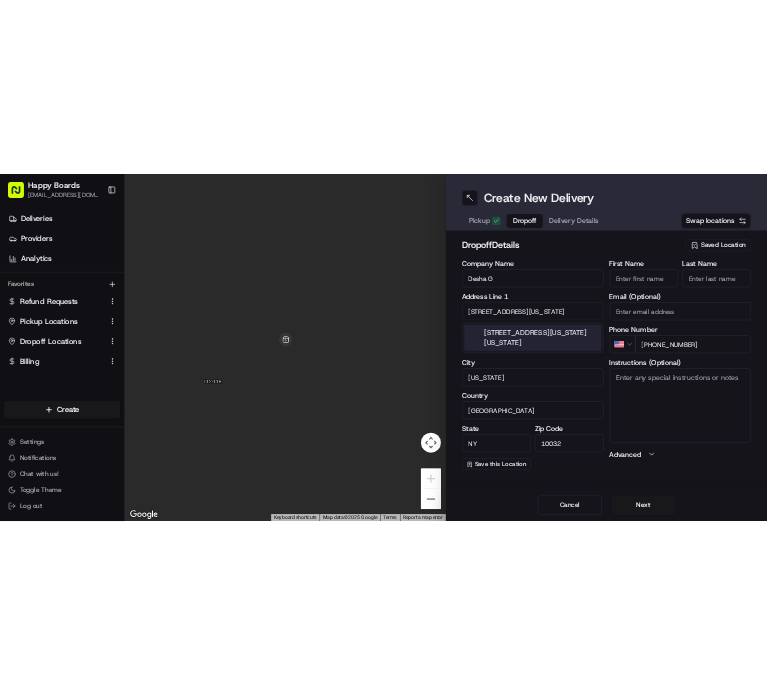 scroll, scrollTop: 0, scrollLeft: 0, axis: both 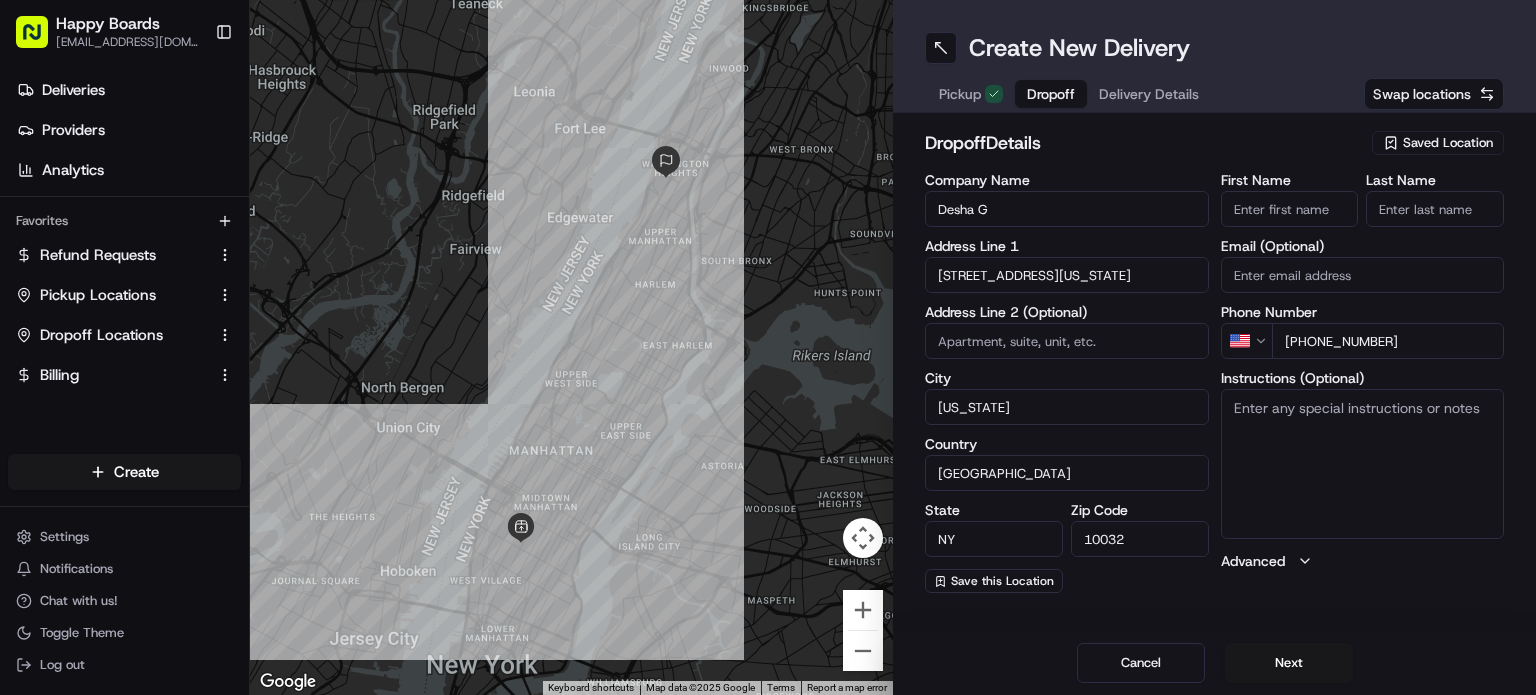 click at bounding box center (1067, 341) 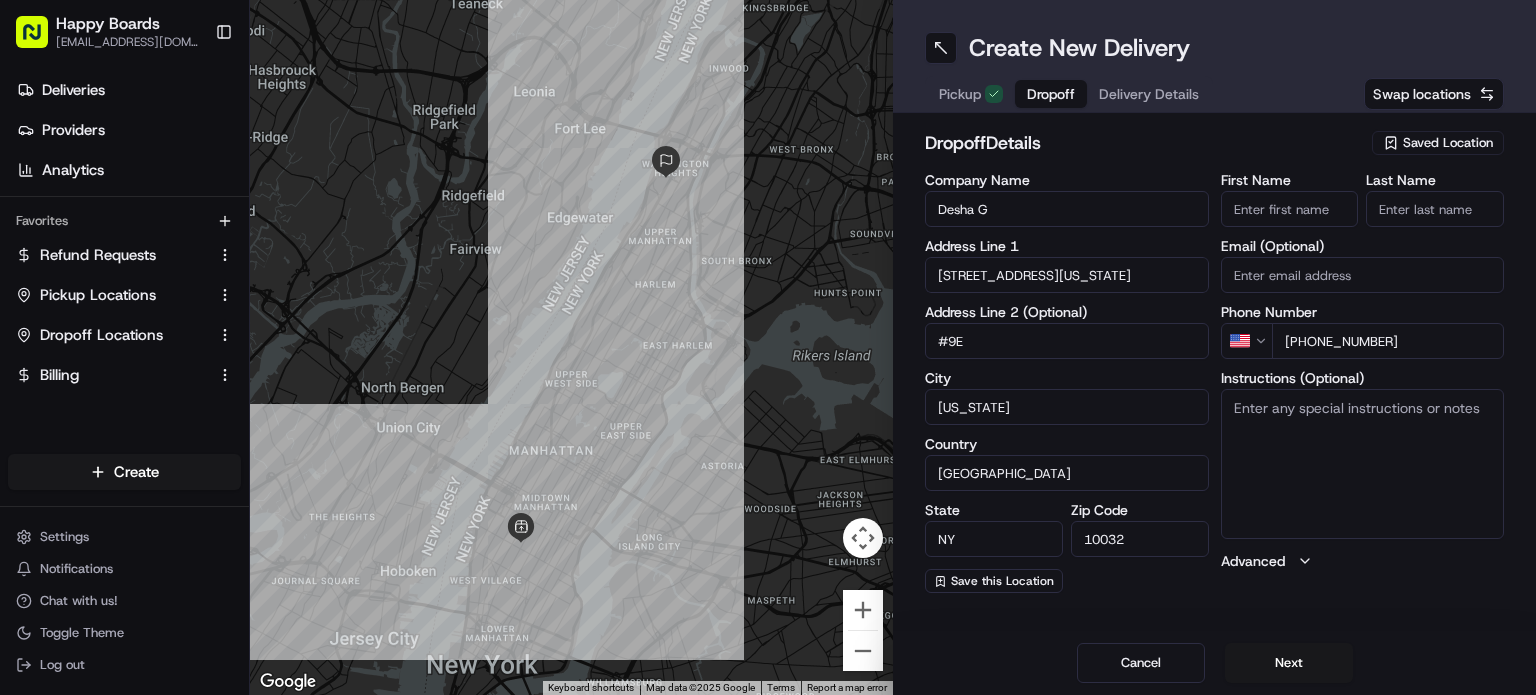 type on "#9E" 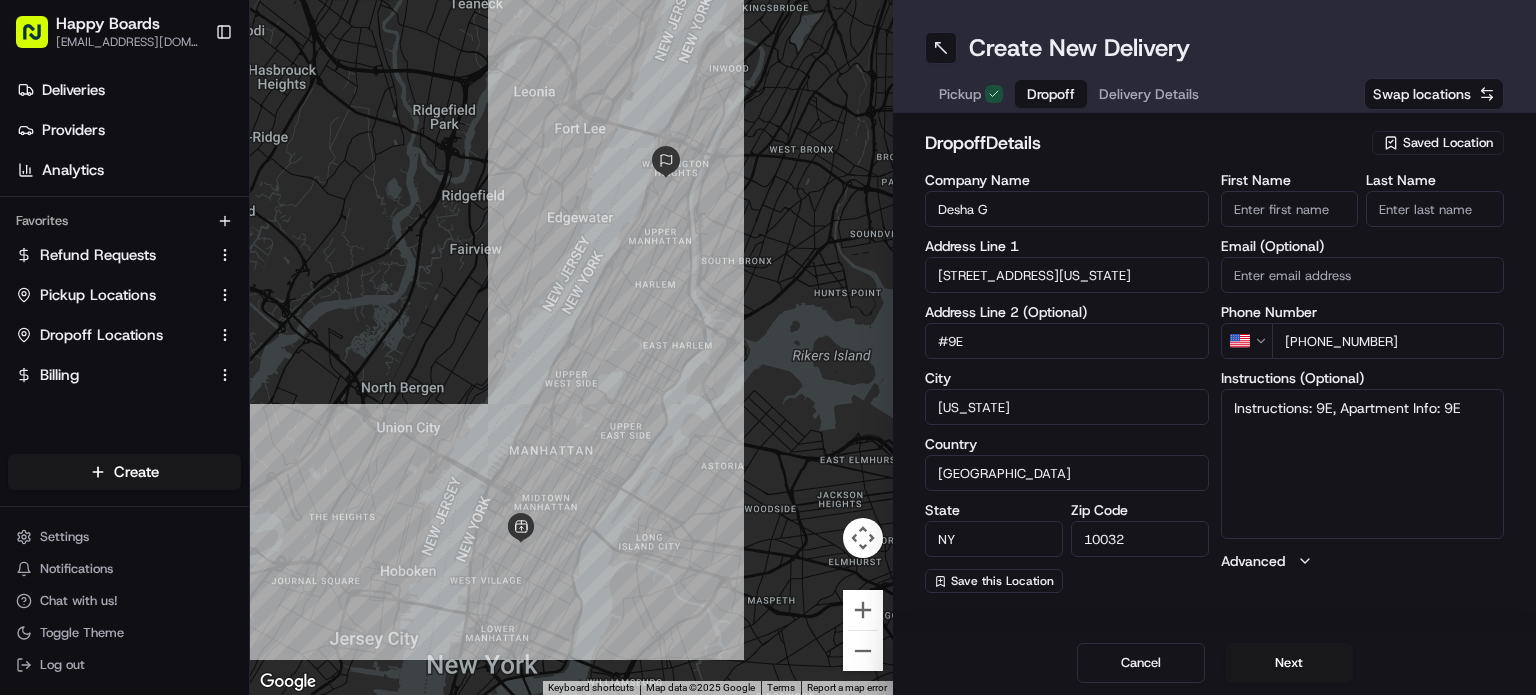 type on "Instructions: 9E, Apartment Info: 9E" 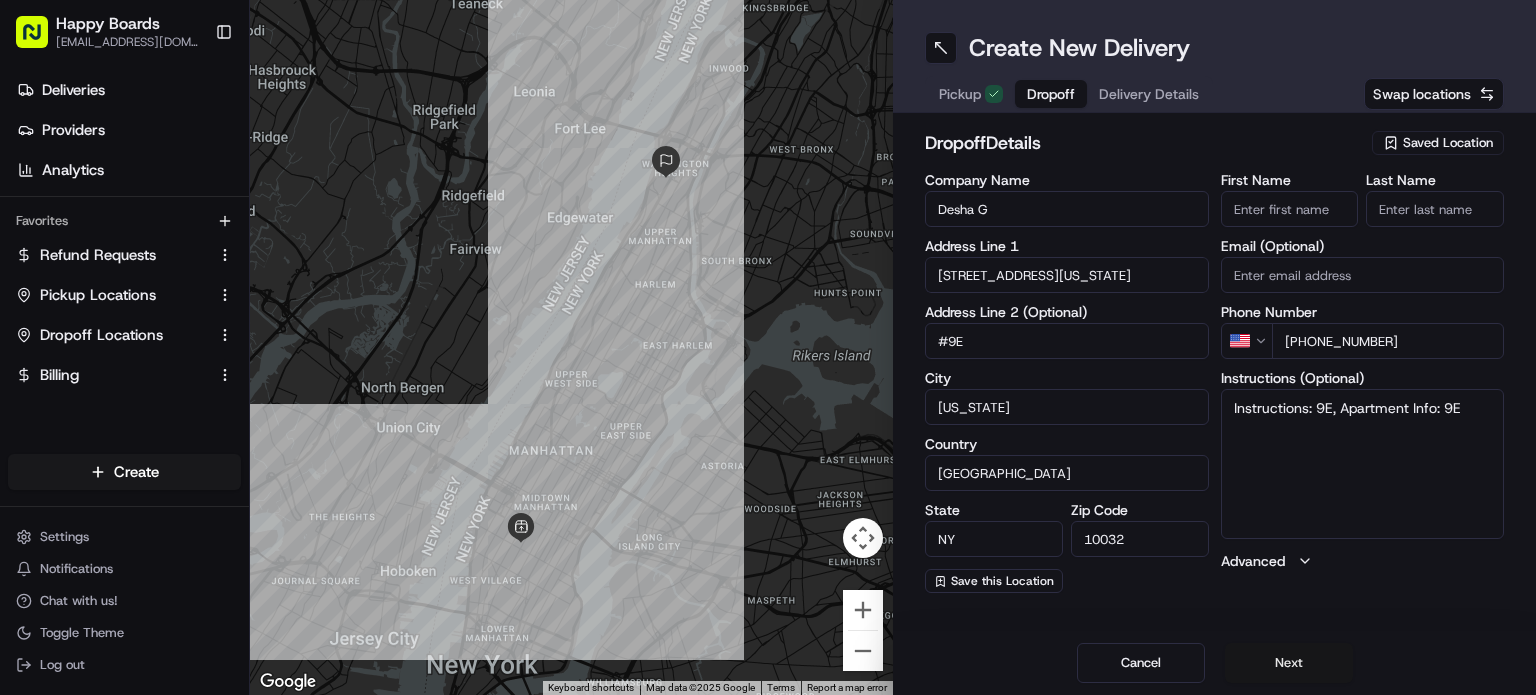 click on "Next" at bounding box center (1289, 663) 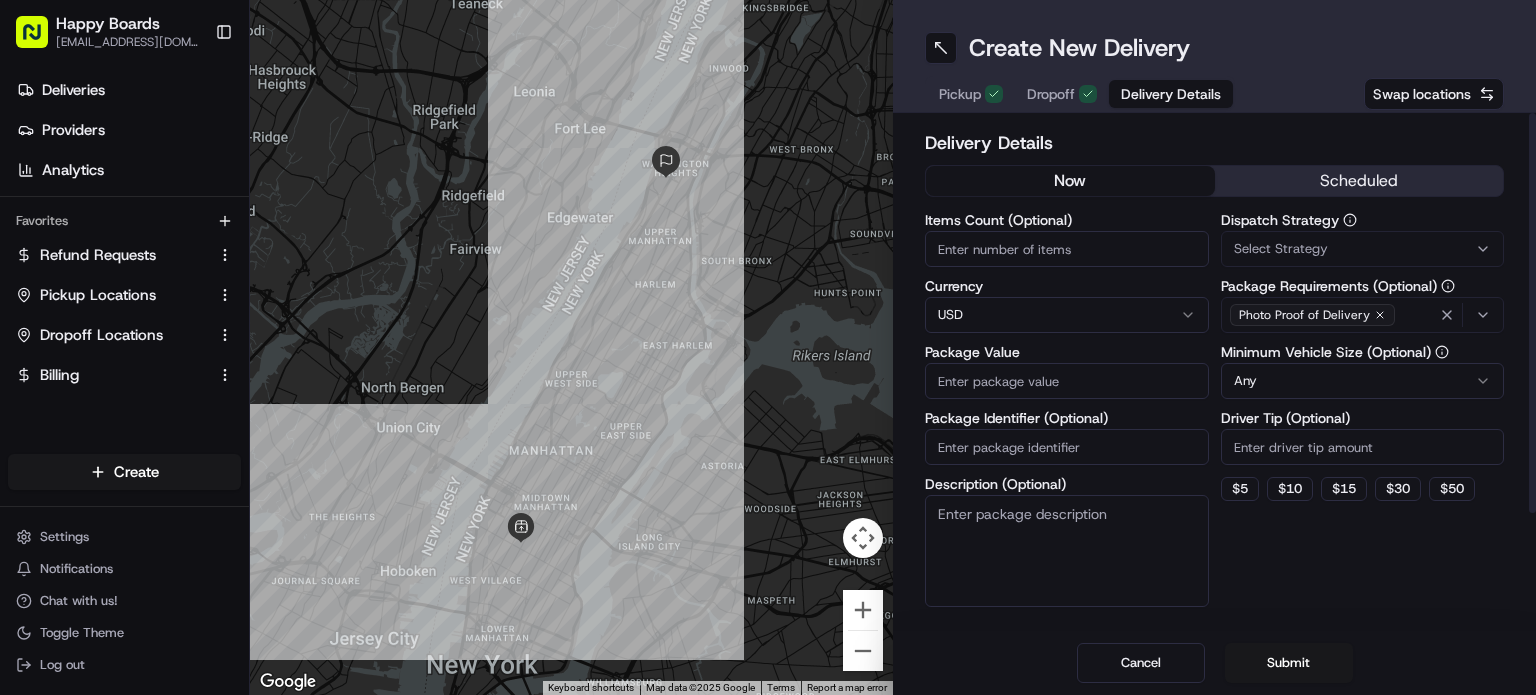 click on "Package Value" at bounding box center [1067, 381] 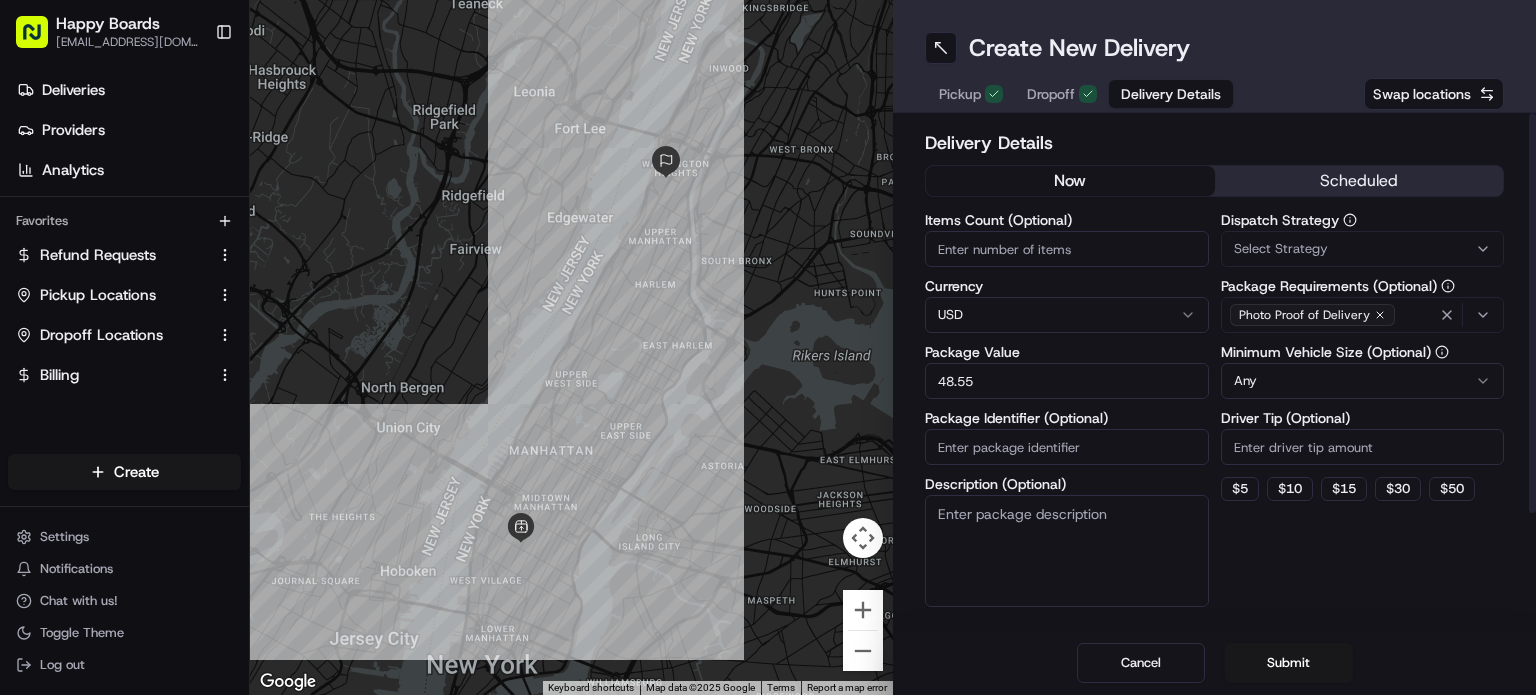 type on "48.55" 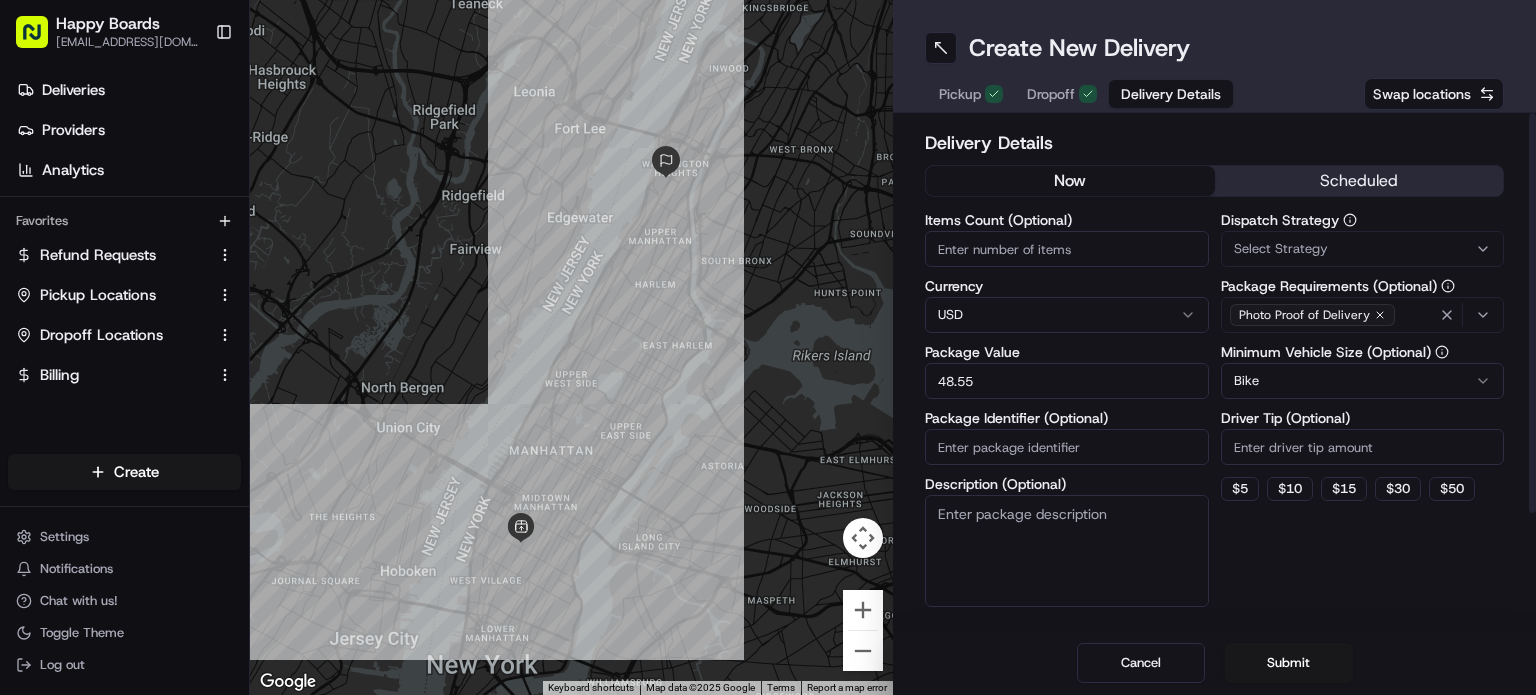 click on "Driver Tip (Optional)" at bounding box center [1363, 447] 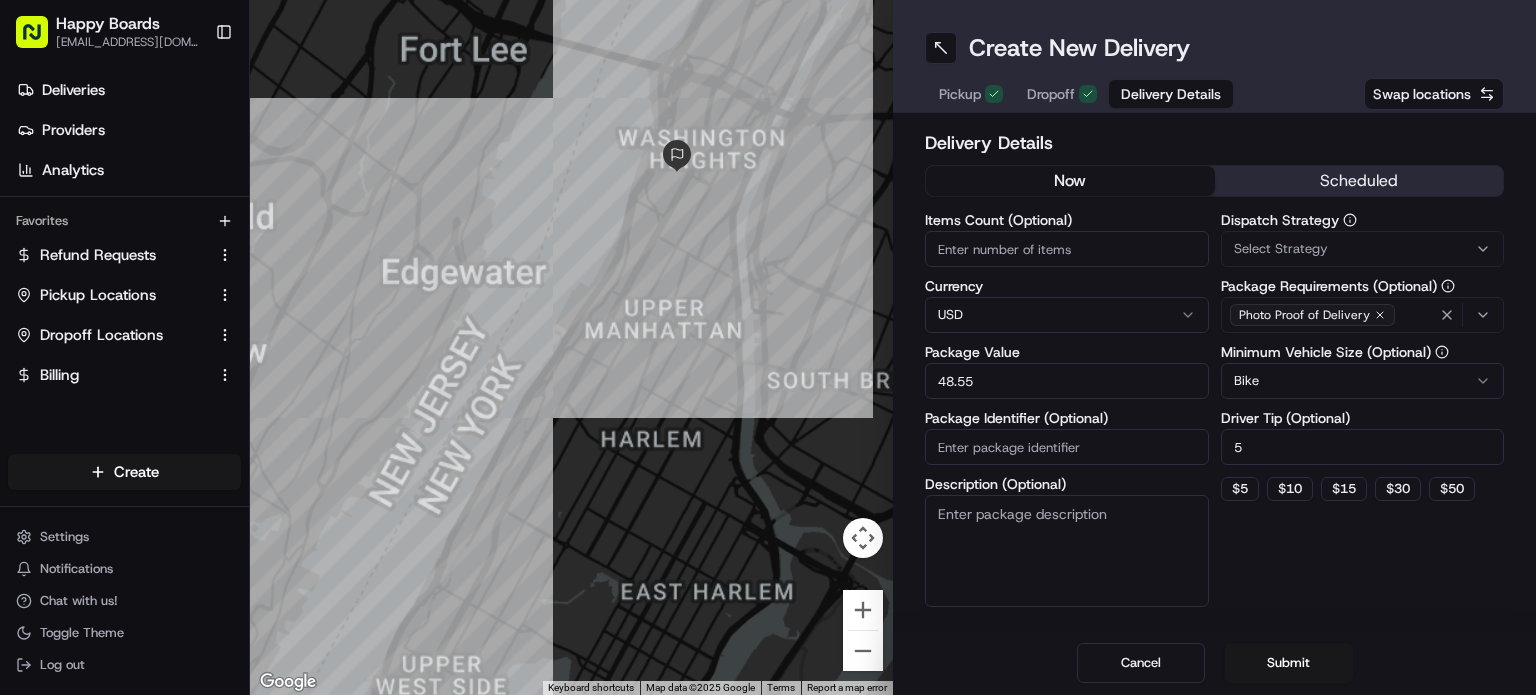 type on "5" 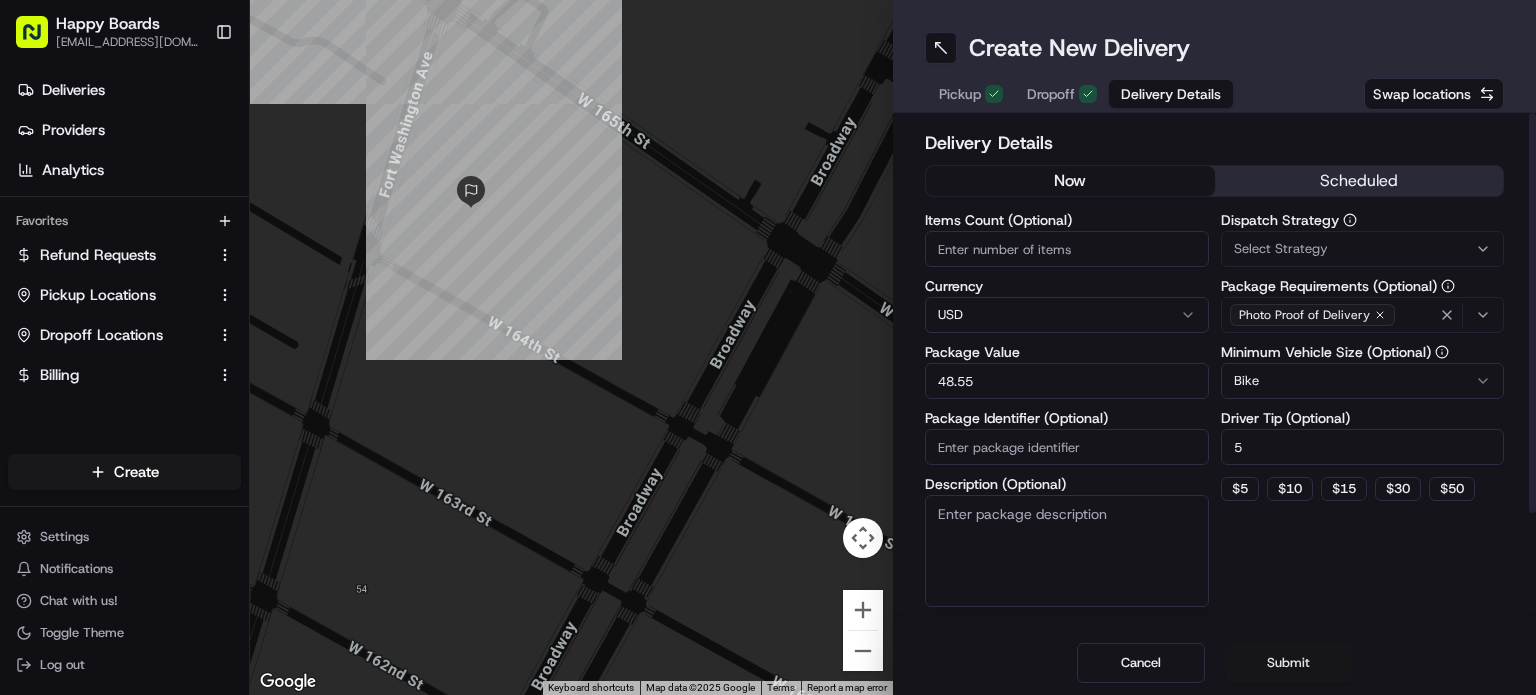 click on "Submit" at bounding box center [1289, 663] 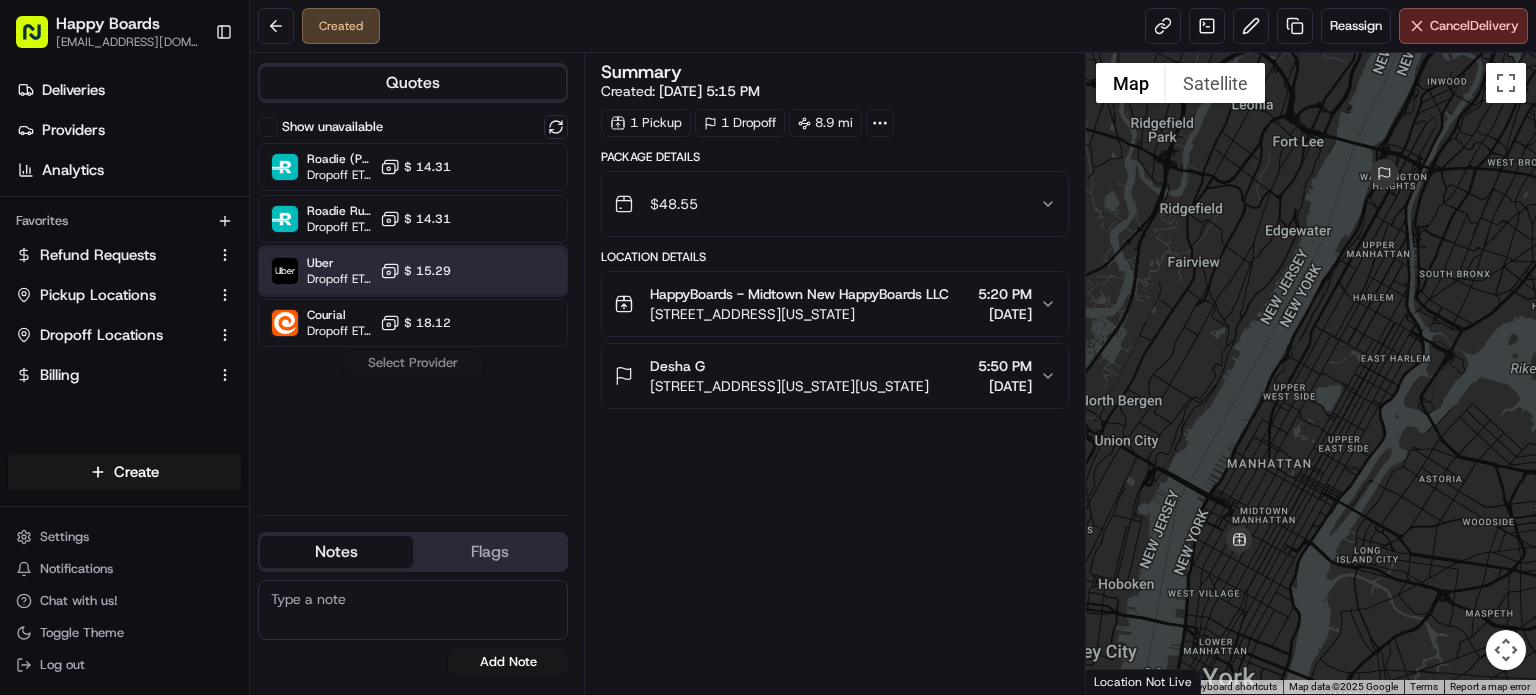 click at bounding box center (507, 271) 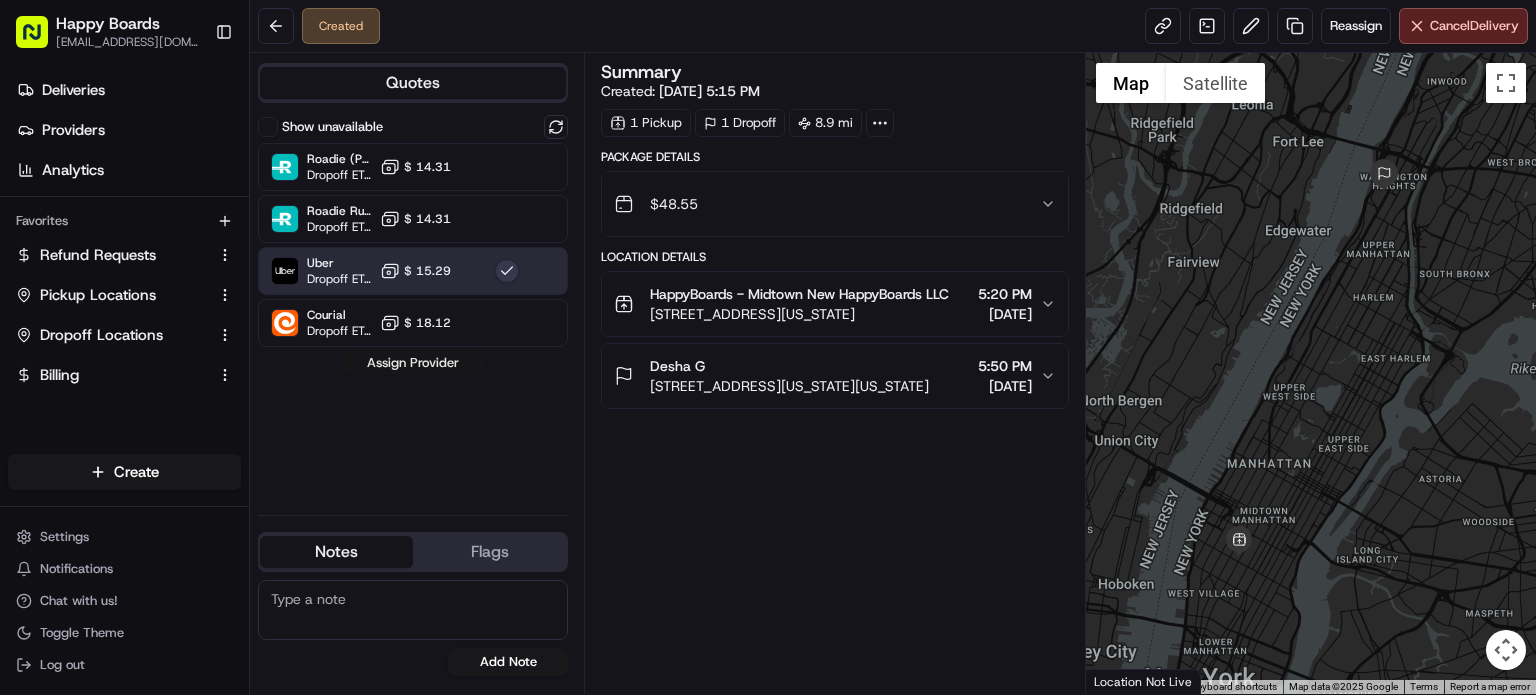 click on "Assign Provider" at bounding box center [413, 363] 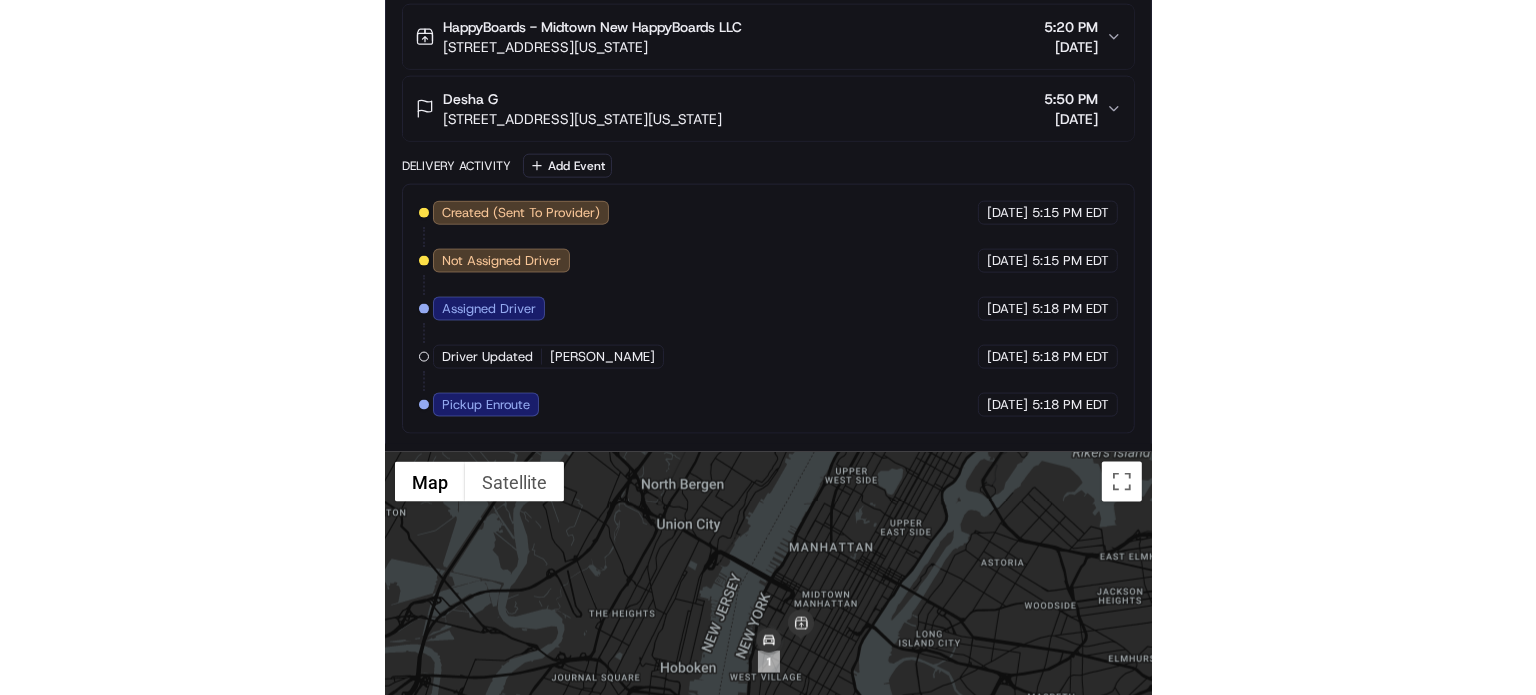 scroll, scrollTop: 1200, scrollLeft: 0, axis: vertical 